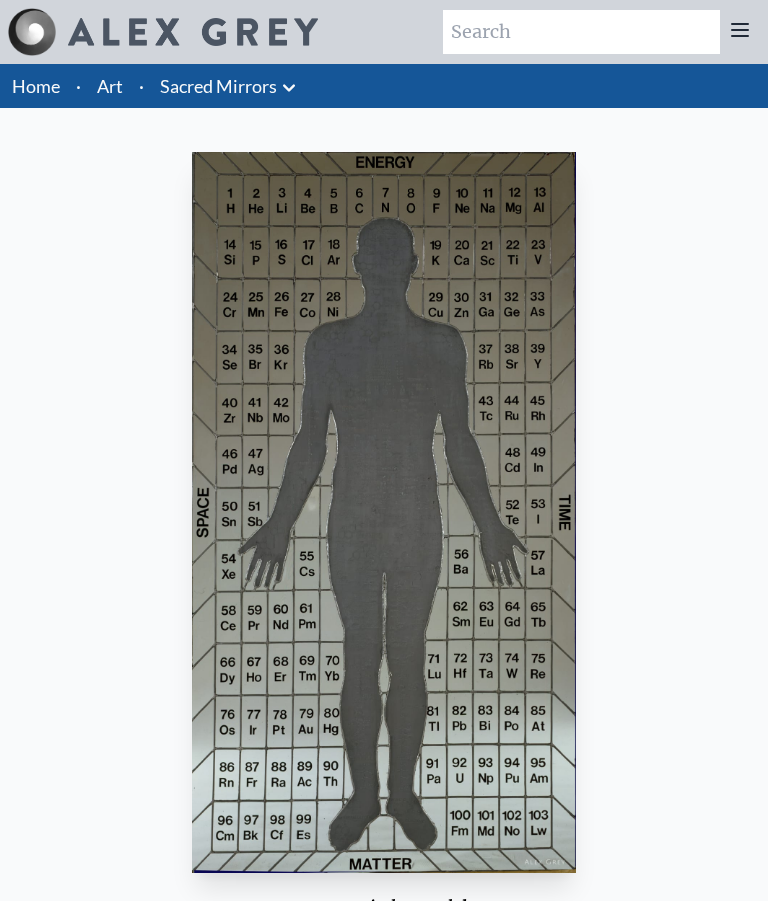 scroll, scrollTop: -2, scrollLeft: 0, axis: vertical 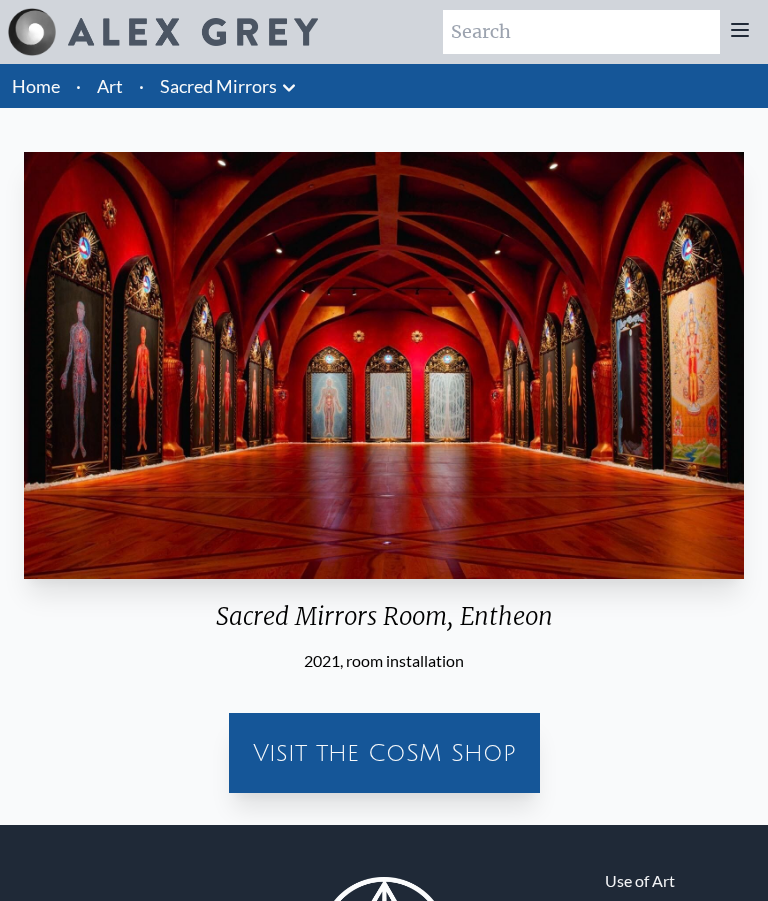 click on "Art" at bounding box center [110, 86] 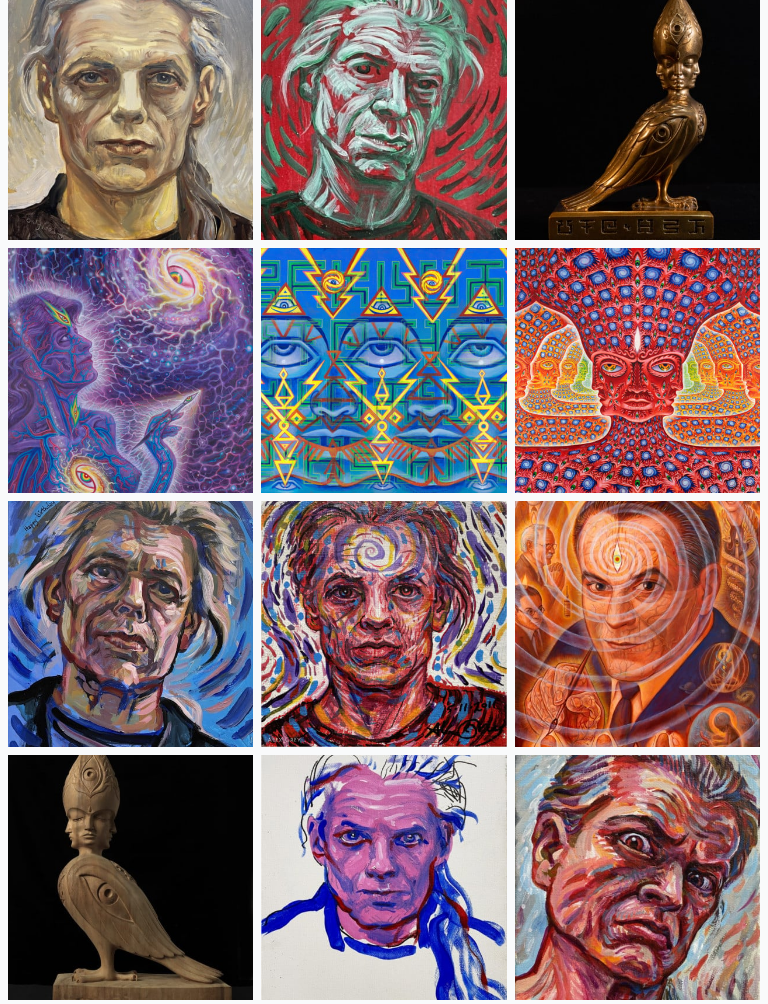 scroll, scrollTop: 5300, scrollLeft: 0, axis: vertical 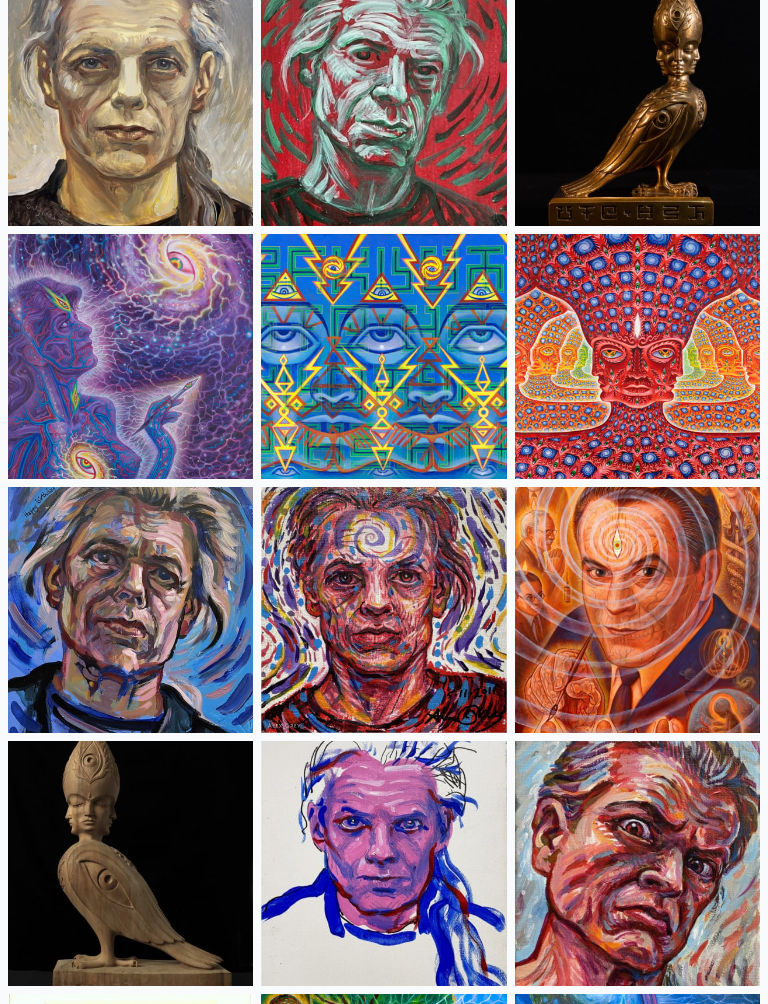 click at bounding box center [637, 357] 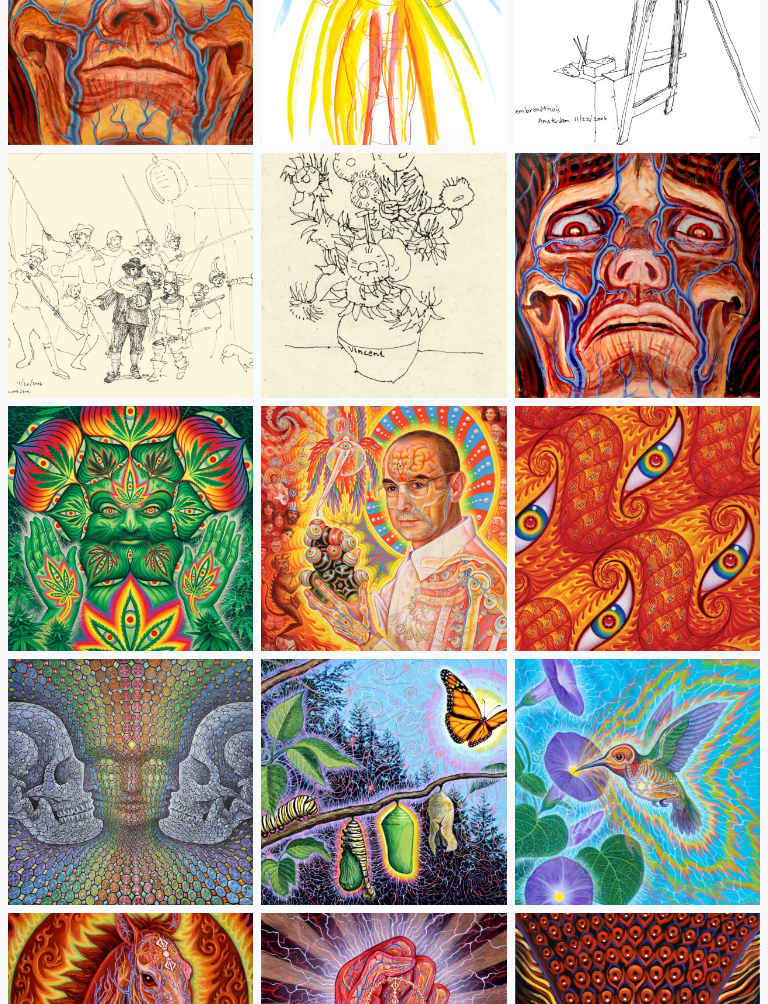 scroll, scrollTop: 10160, scrollLeft: 0, axis: vertical 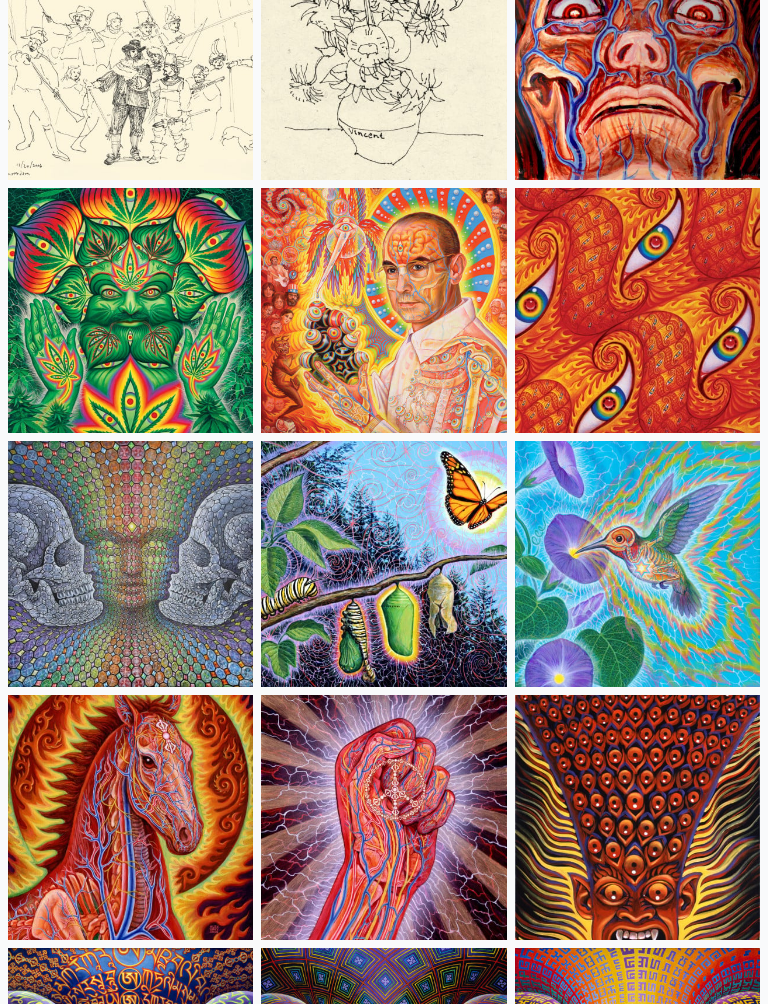 click at bounding box center [130, 310] 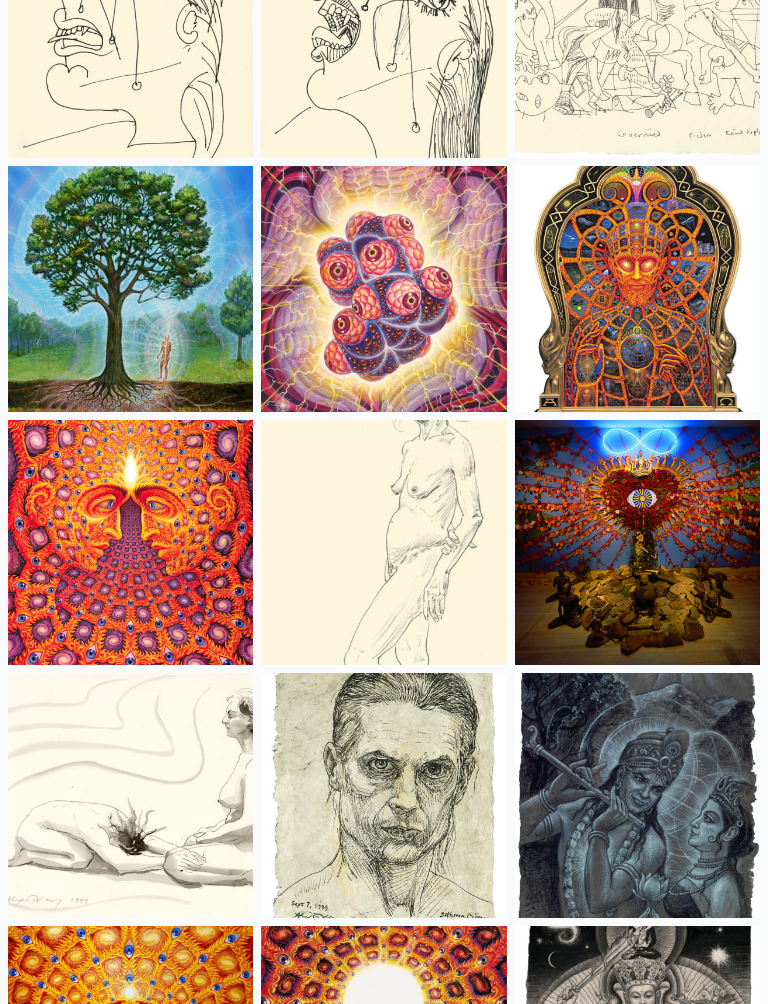 scroll, scrollTop: 14663, scrollLeft: 0, axis: vertical 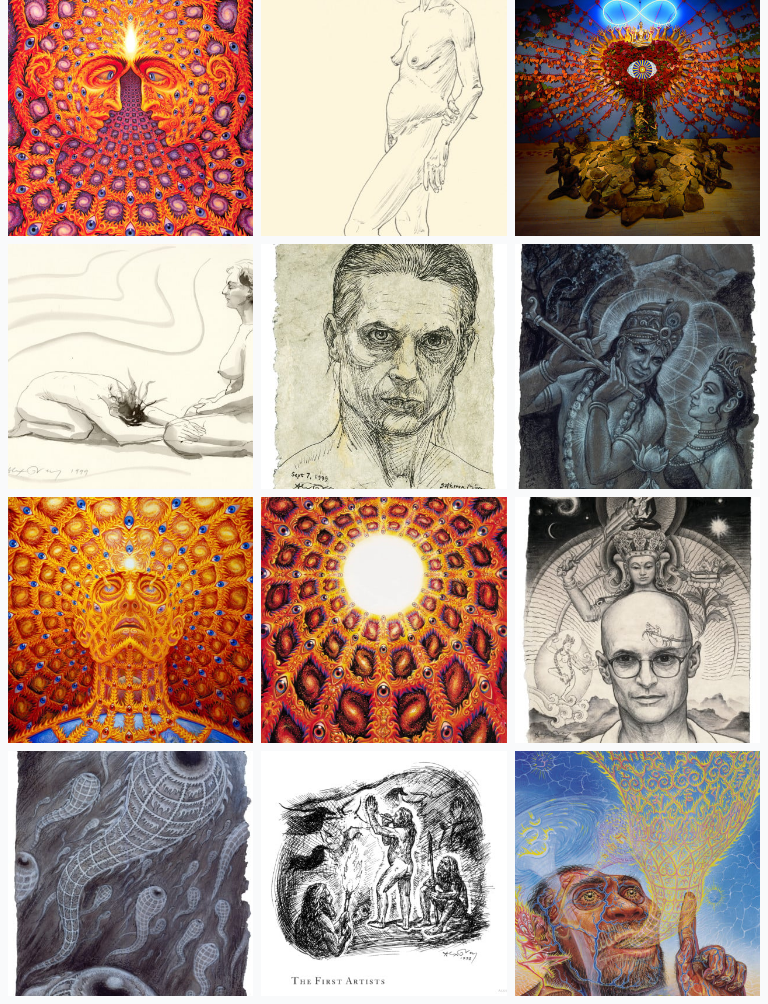 click at bounding box center (637, 114) 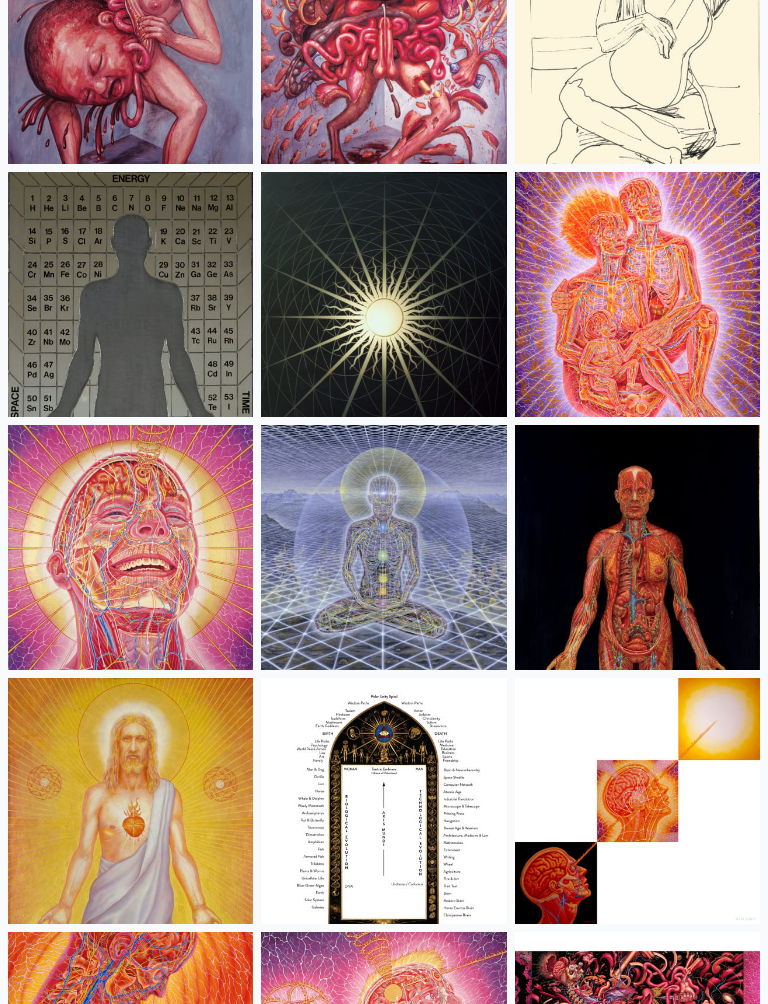 scroll, scrollTop: 22328, scrollLeft: 0, axis: vertical 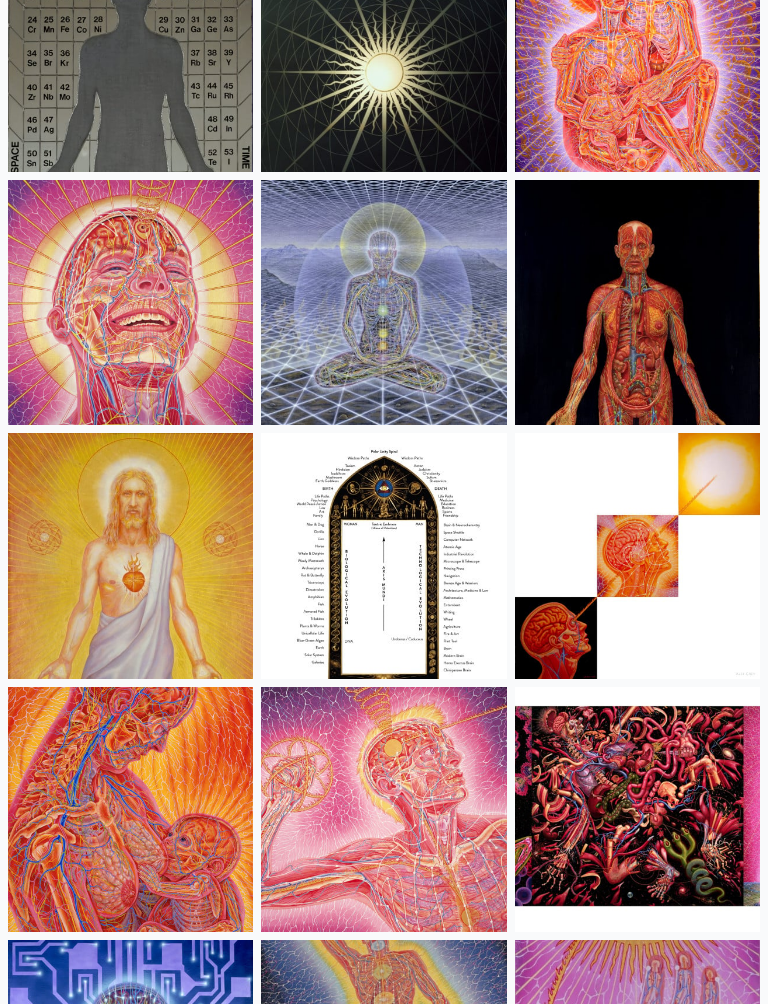 click at bounding box center [637, 302] 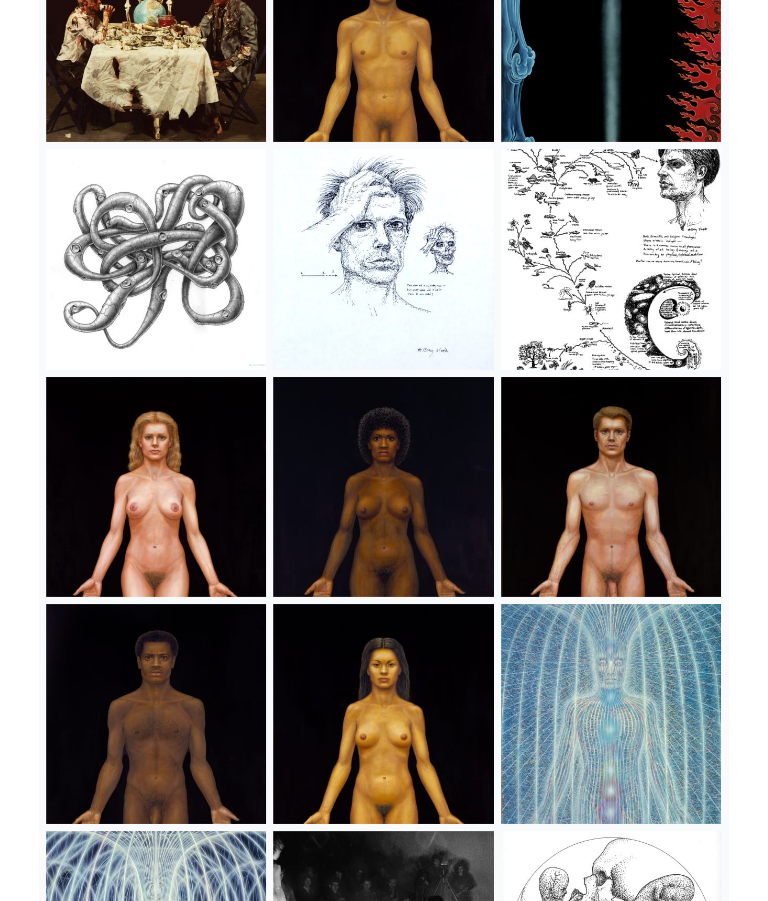 scroll, scrollTop: 24893, scrollLeft: 0, axis: vertical 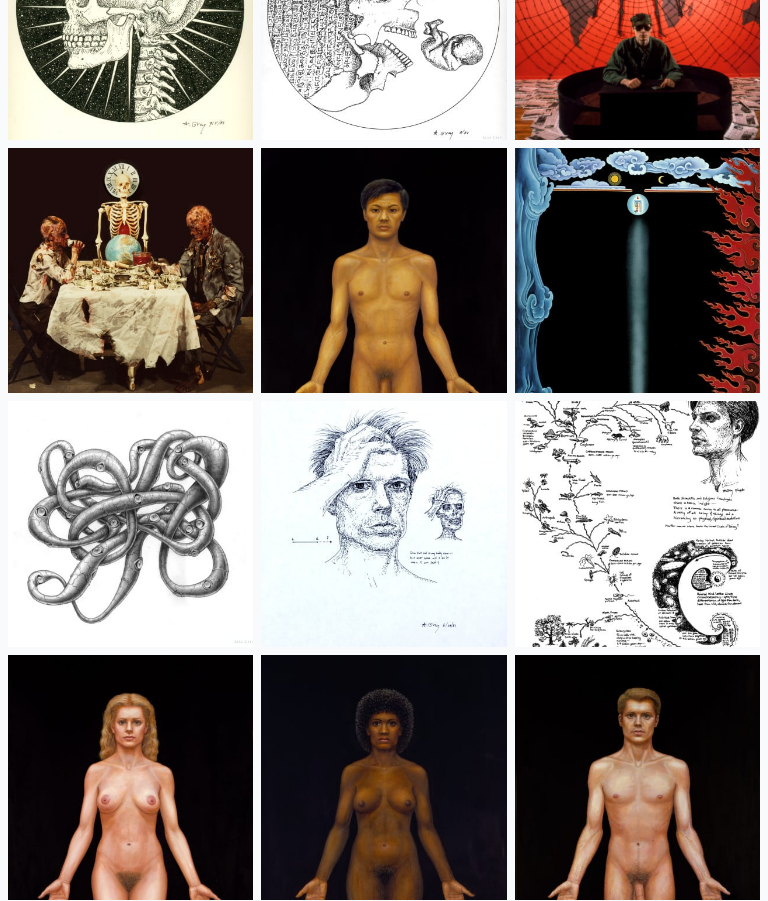 click at bounding box center (130, 270) 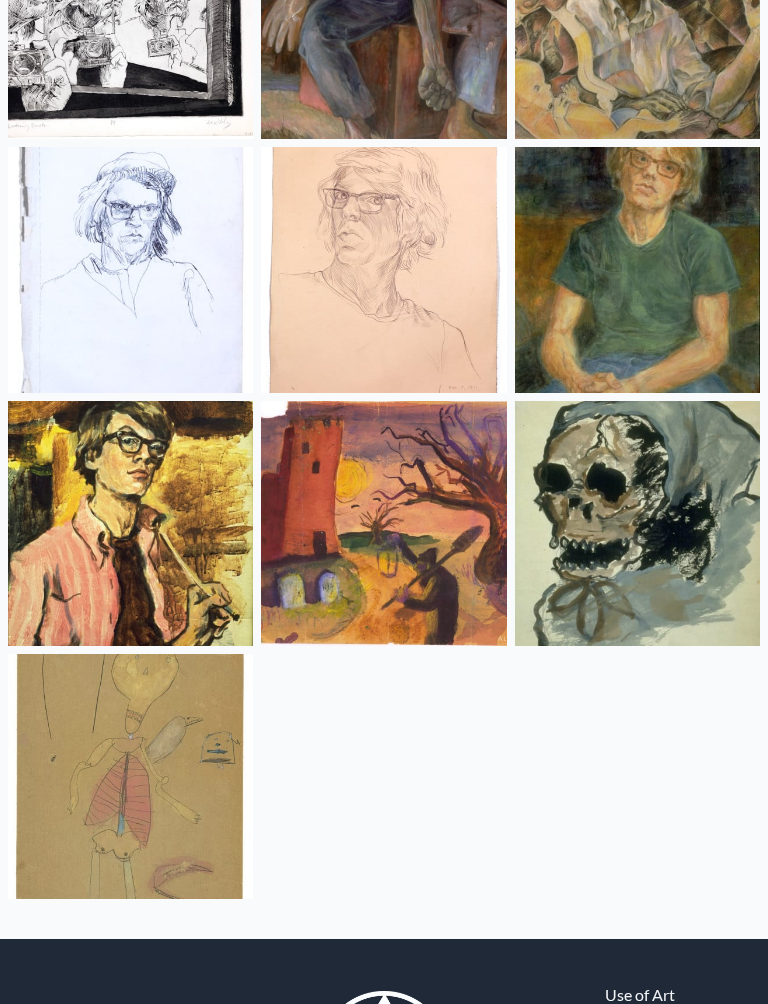 scroll, scrollTop: 28356, scrollLeft: 0, axis: vertical 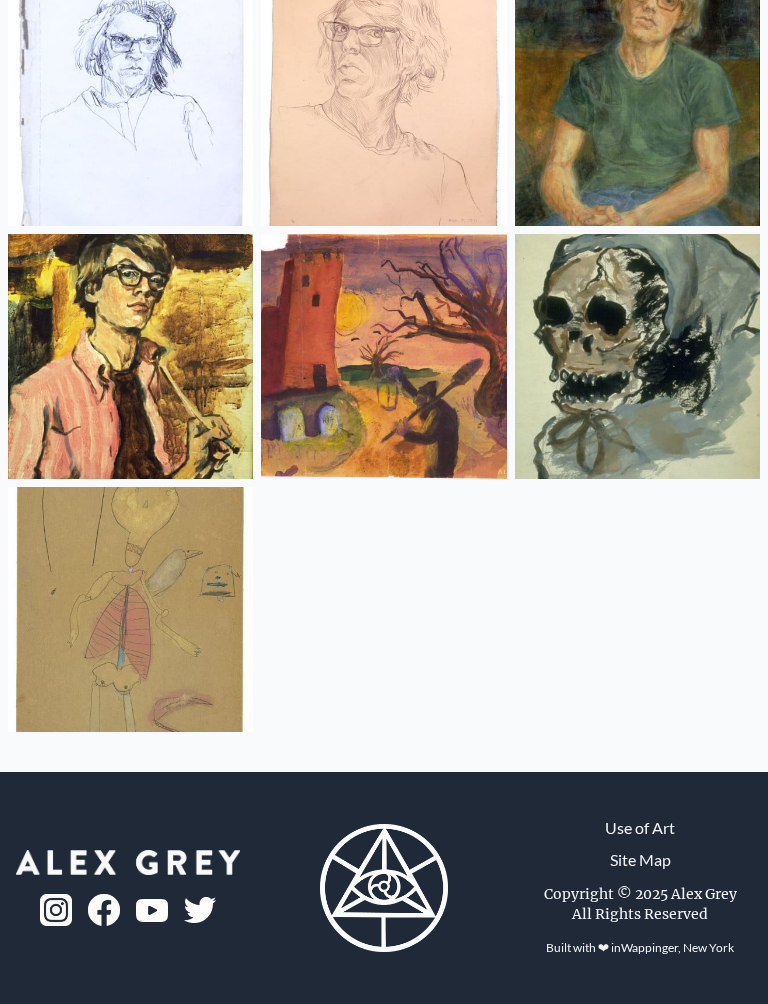 click at bounding box center (637, 356) 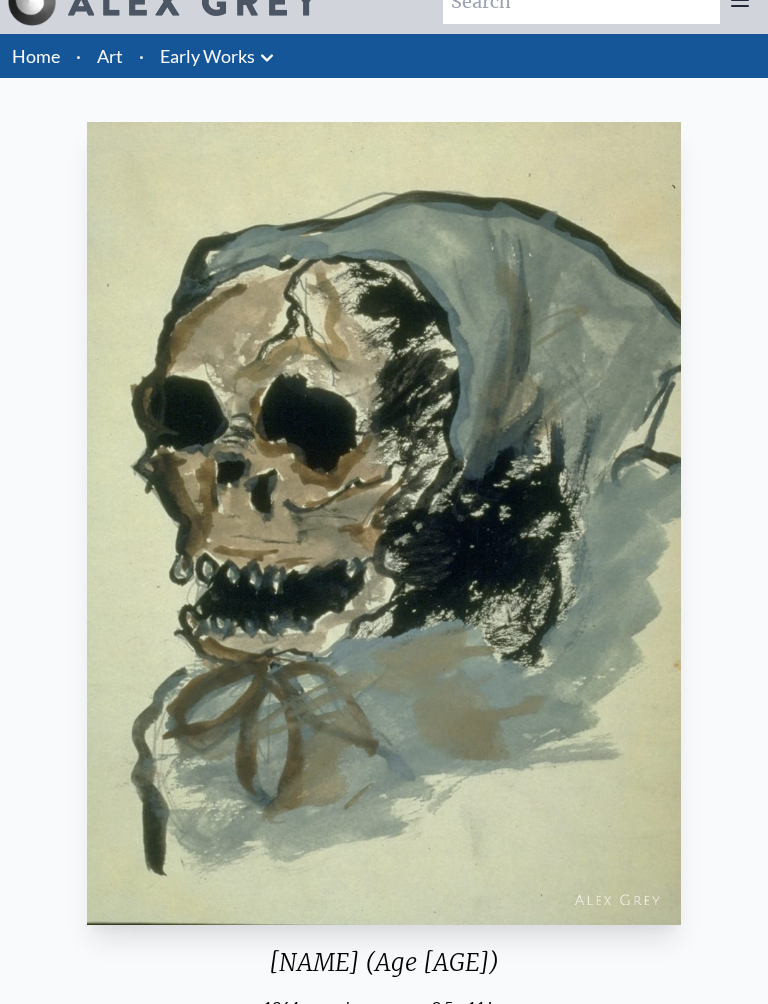scroll, scrollTop: 0, scrollLeft: 0, axis: both 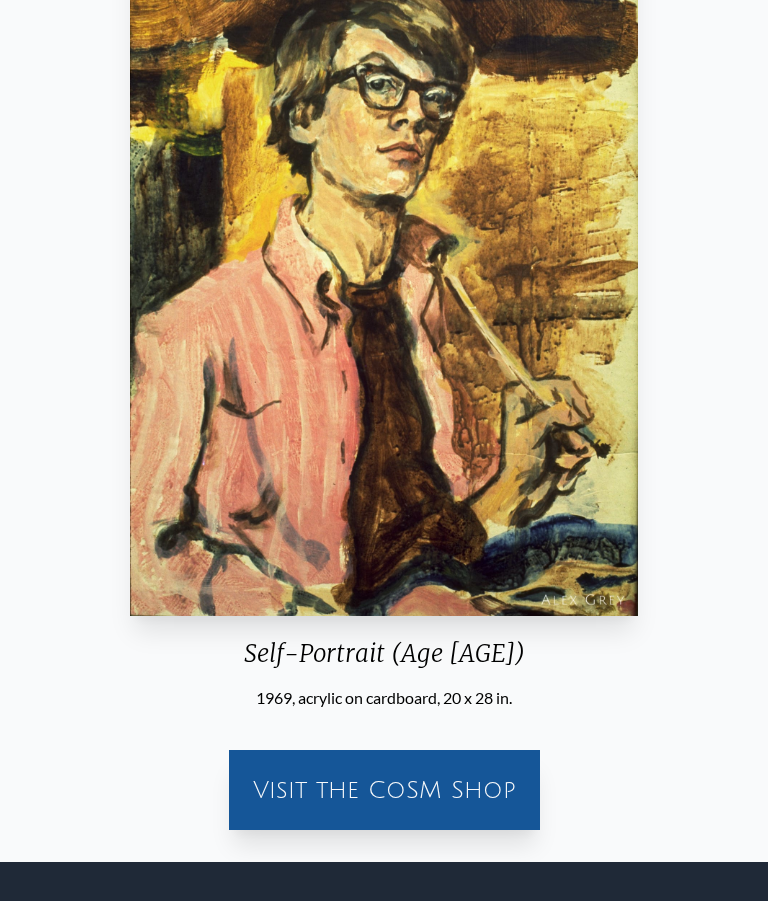 click on "Self-Portrait (Age [AGE])
1969,  acrylic on cardboard, 20 x 28 in.
Visit the CoSM Shop" at bounding box center [384, 367] 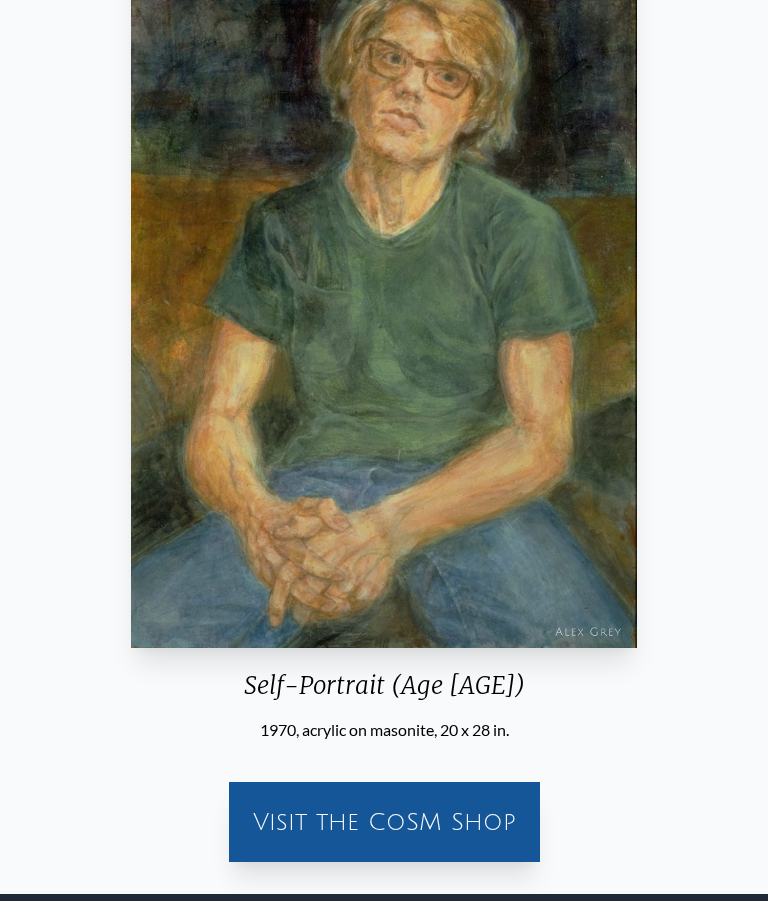 scroll, scrollTop: 184, scrollLeft: 0, axis: vertical 